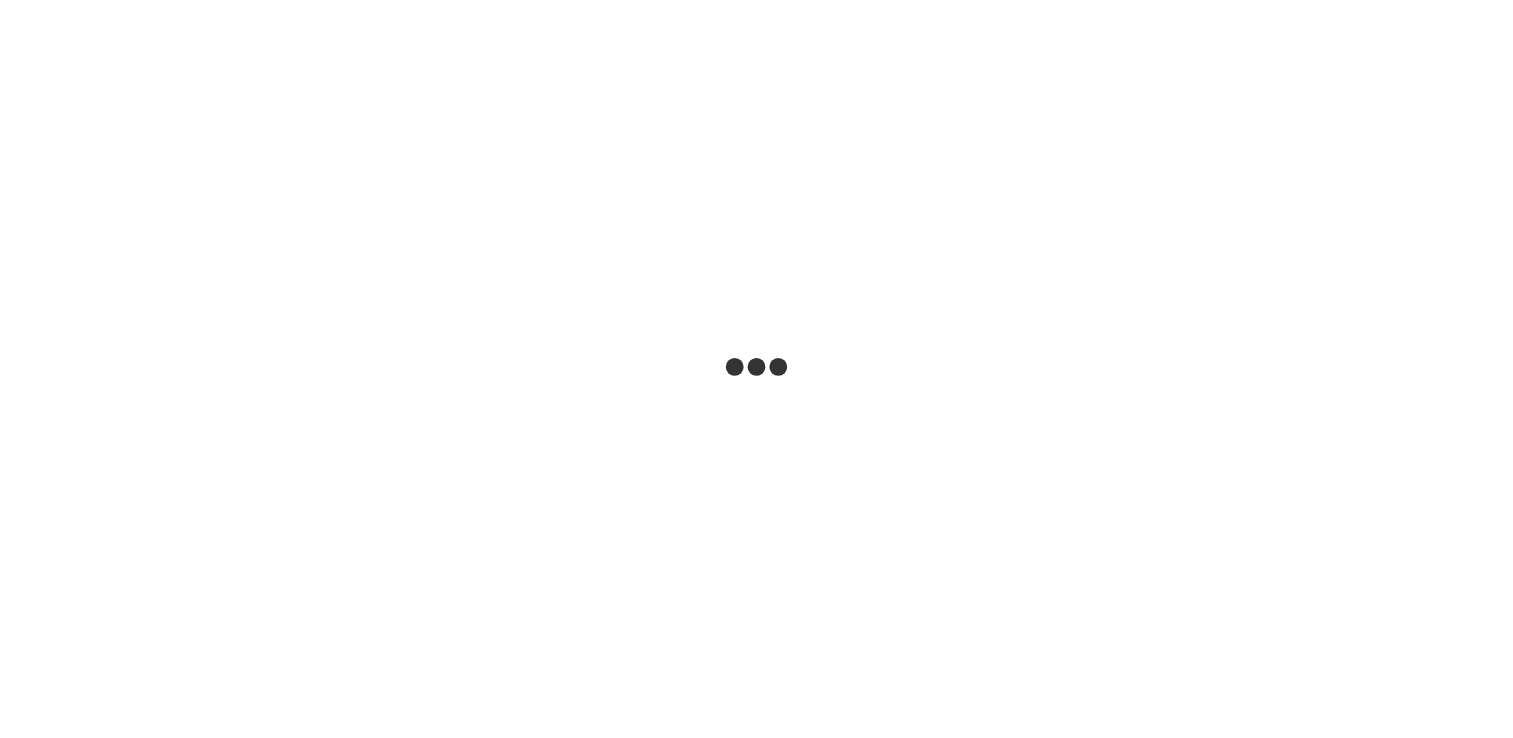 scroll, scrollTop: 0, scrollLeft: 0, axis: both 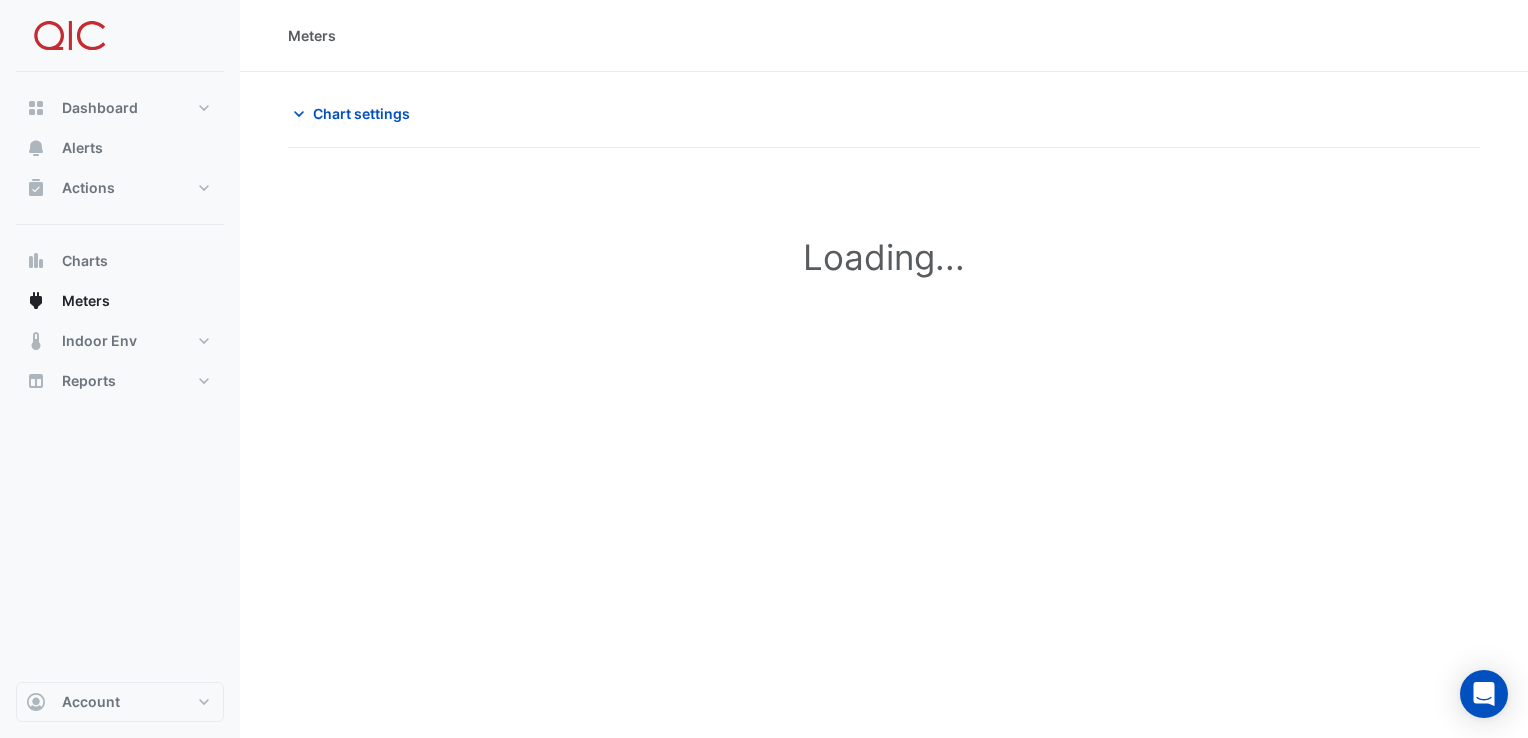 type on "**********" 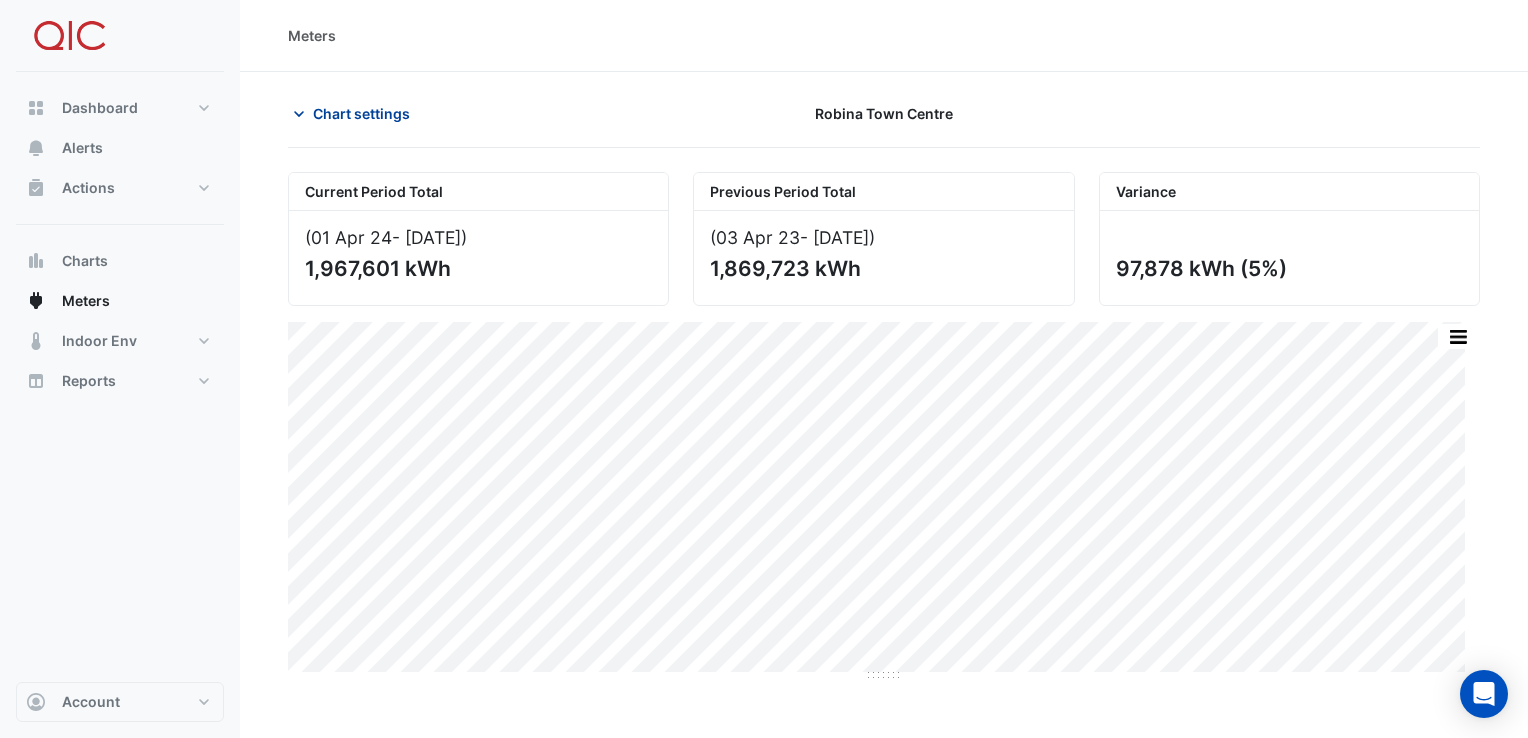 click on "Chart settings" 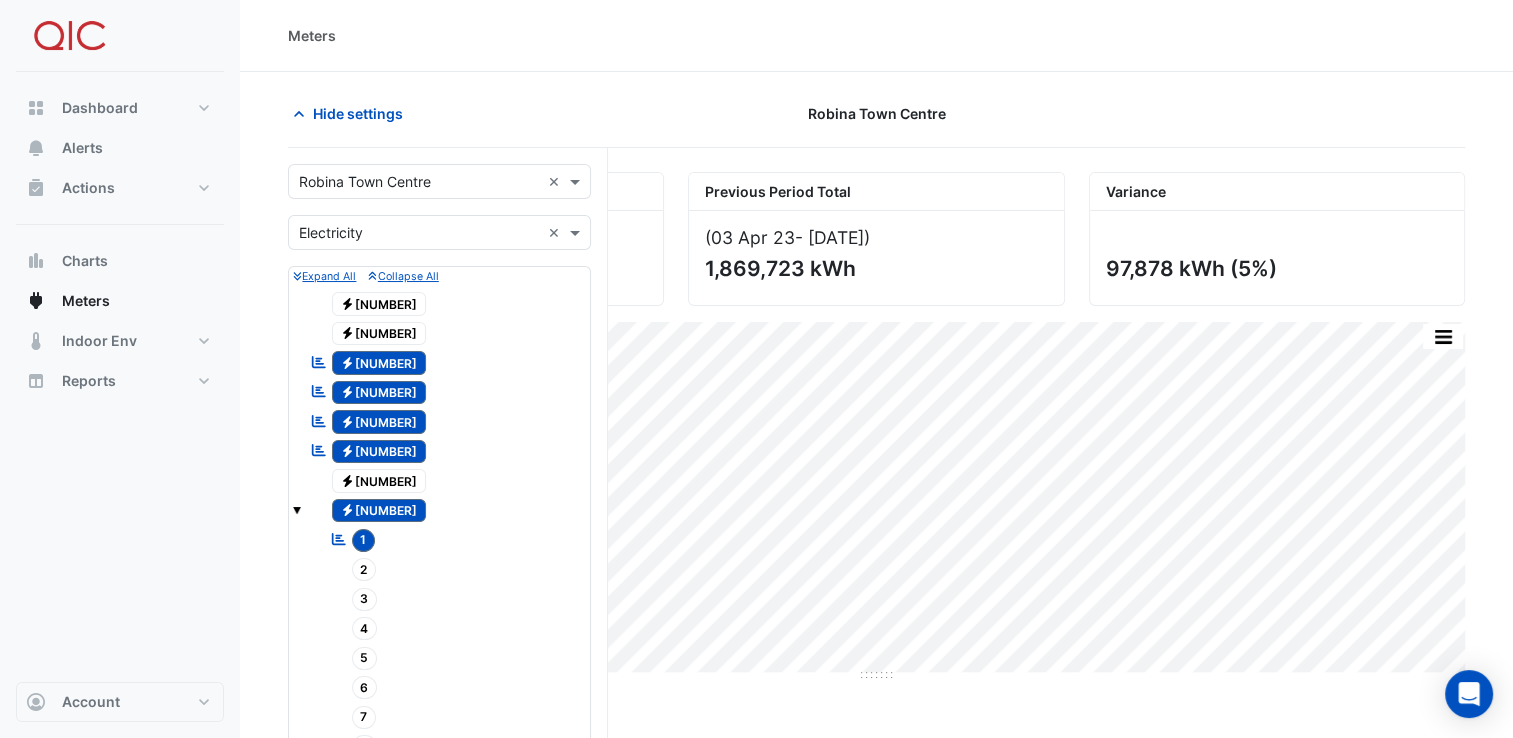scroll, scrollTop: 645, scrollLeft: 0, axis: vertical 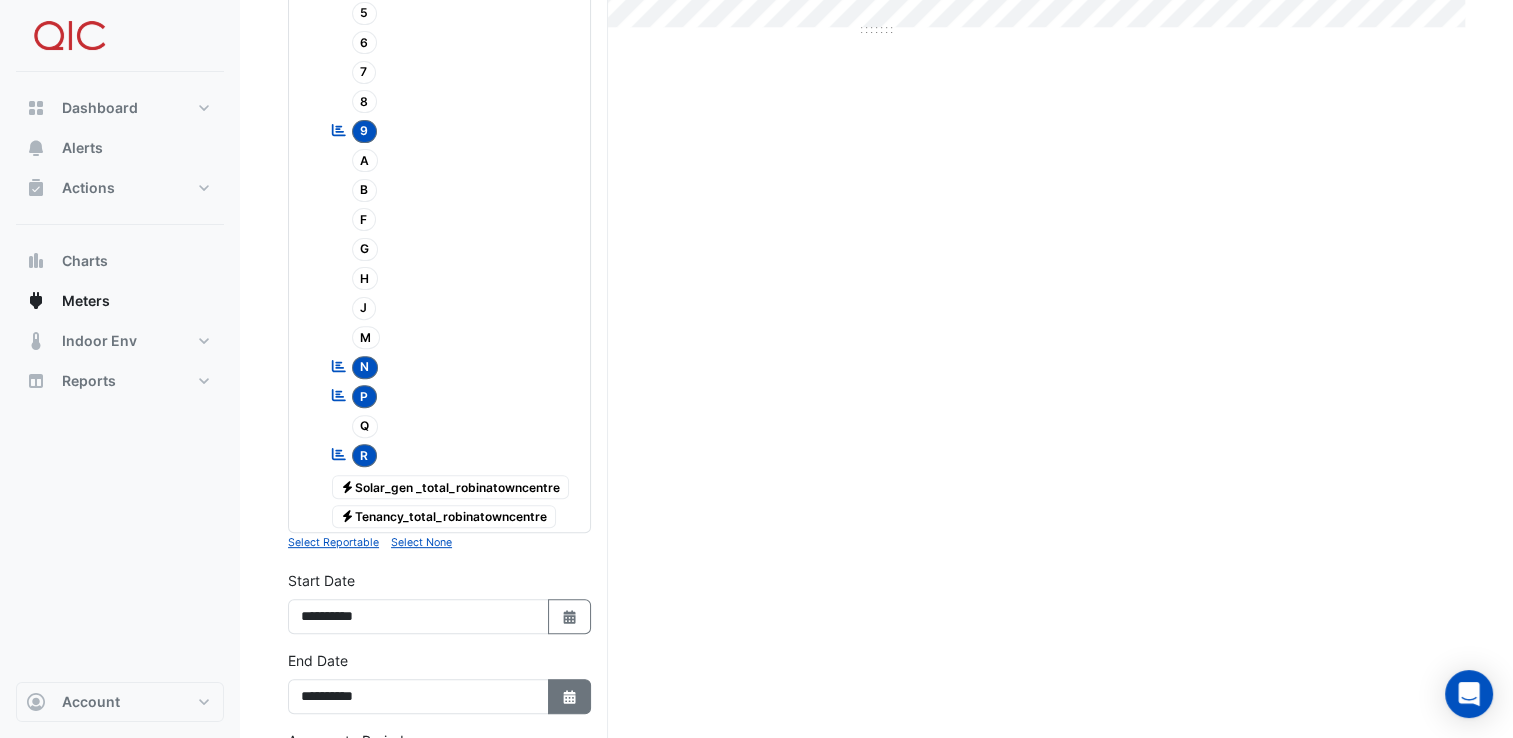 click on "Select Date" at bounding box center (570, 696) 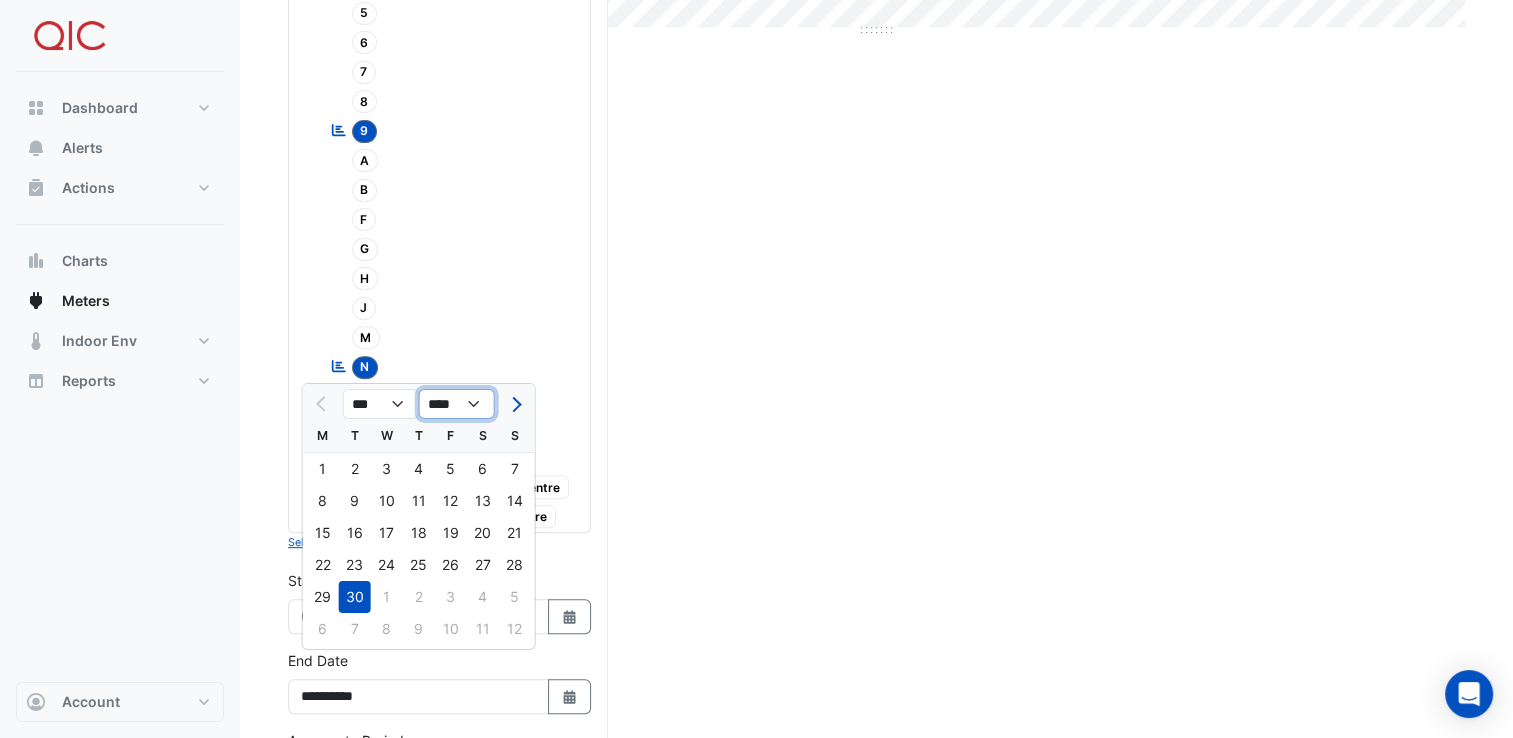 click on "**** **** **** **** **** **** **** **** **** **** ****" 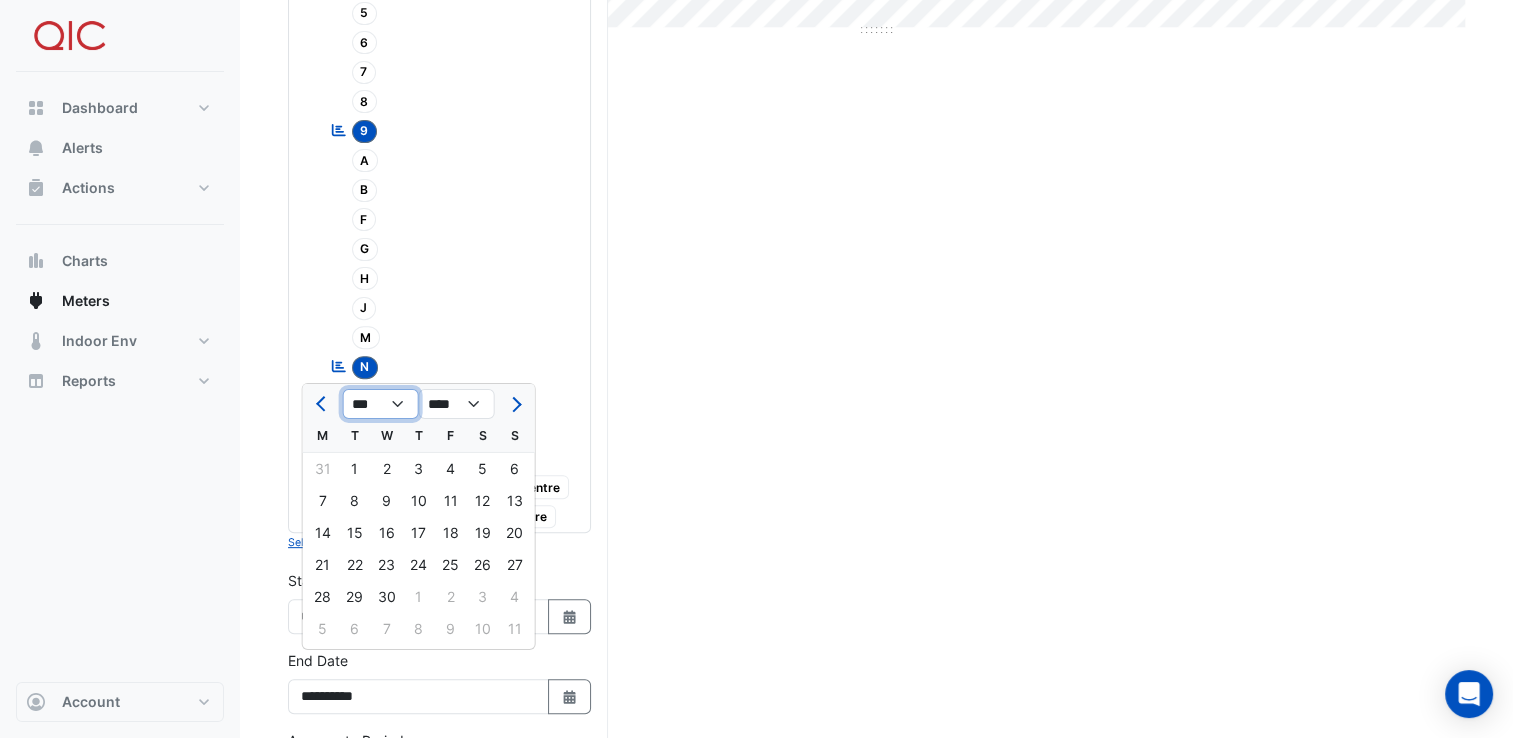 click on "*** *** *** *** *** *** *** *** *** *** *** ***" 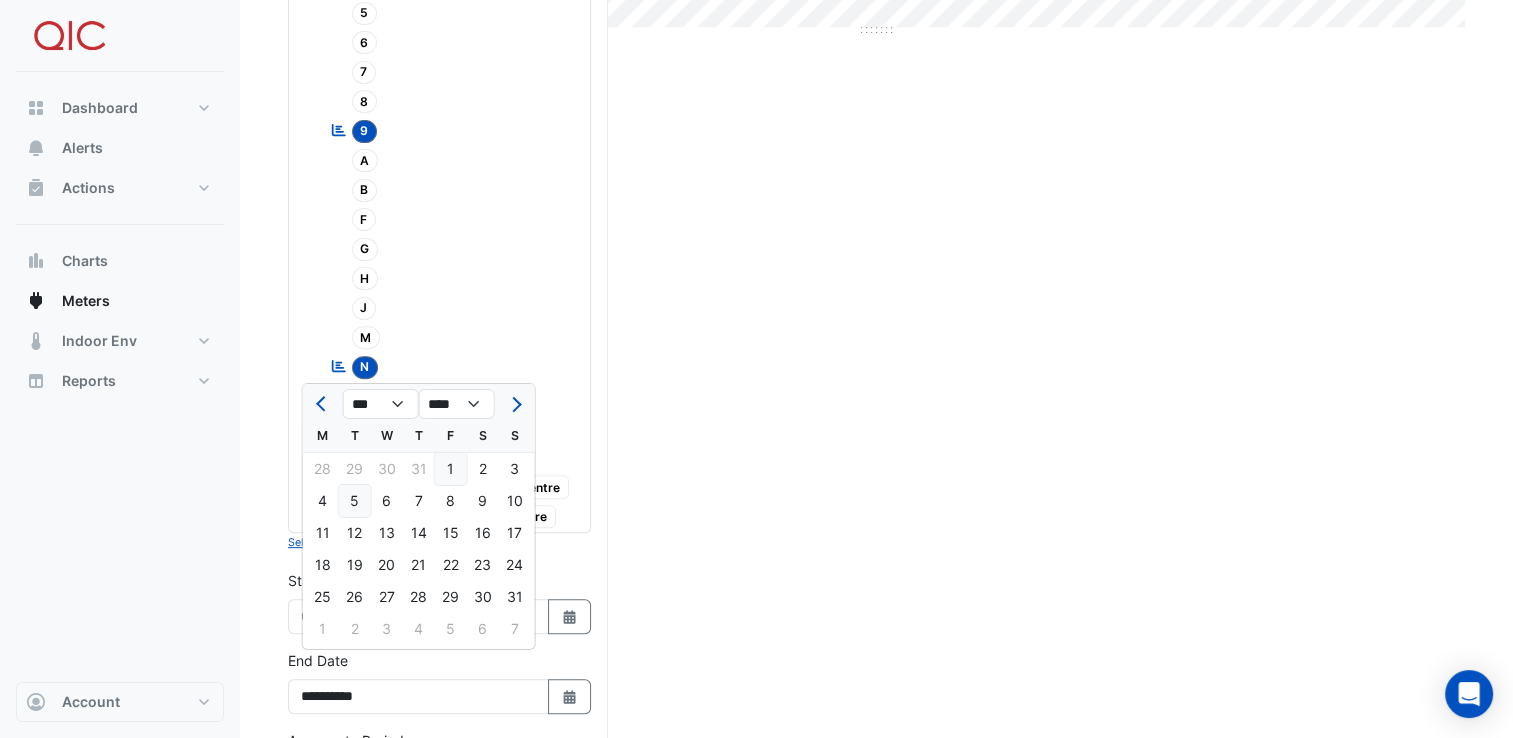 click on "5" 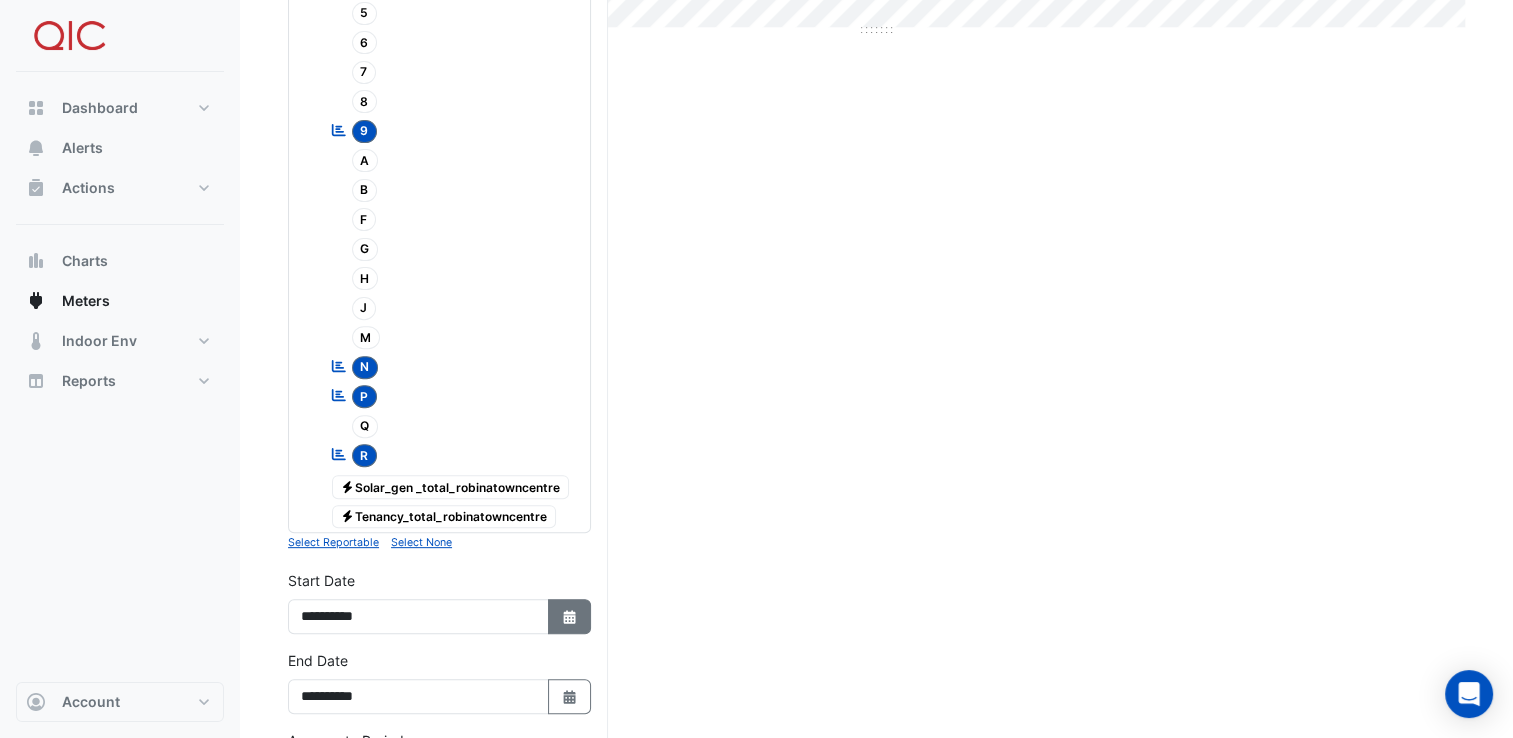 click on "Select Date" at bounding box center [570, 616] 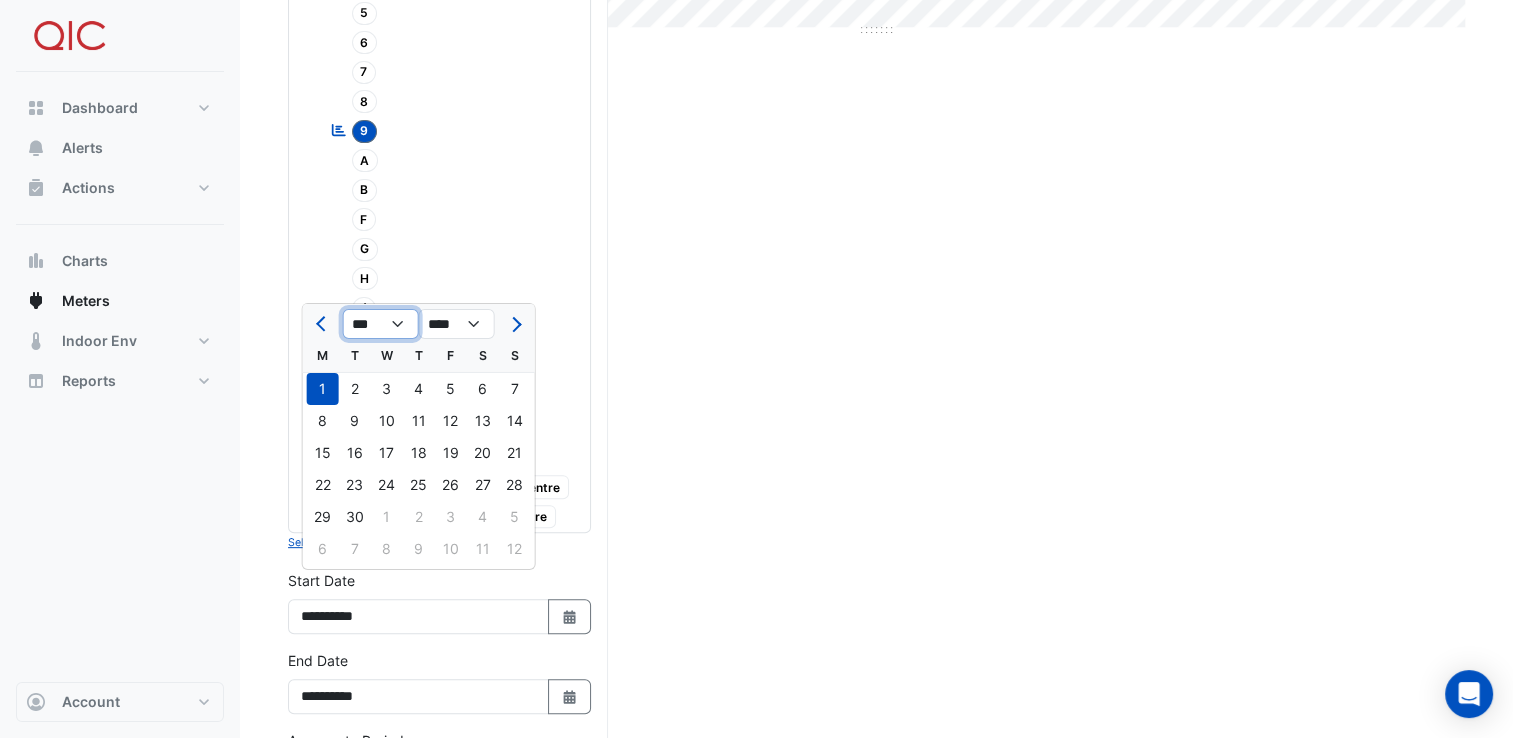 click on "*** *** *** *** *** *** *** *** *** *** *** ***" 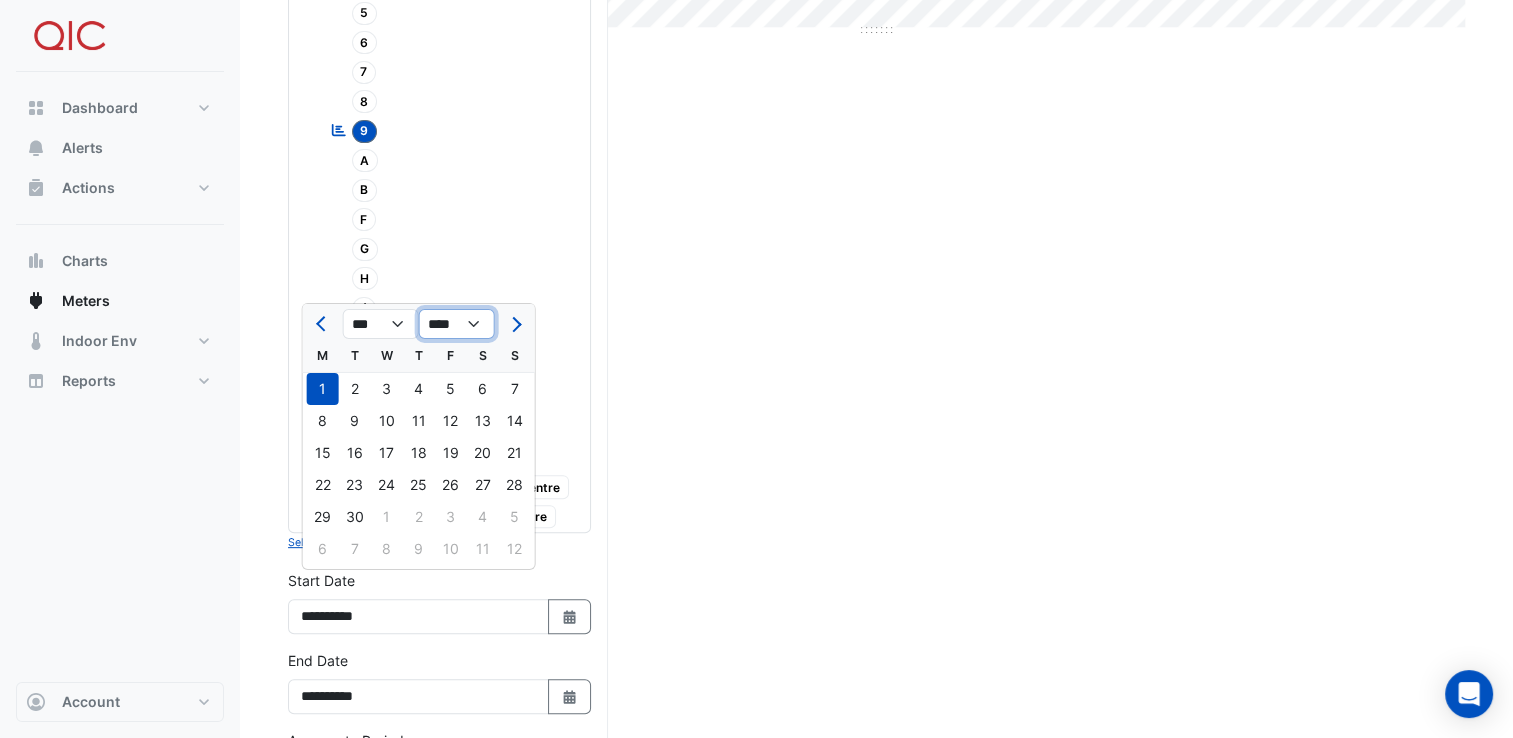 click on "**** **** **** **** **** **** **** **** **** **** **** ****" 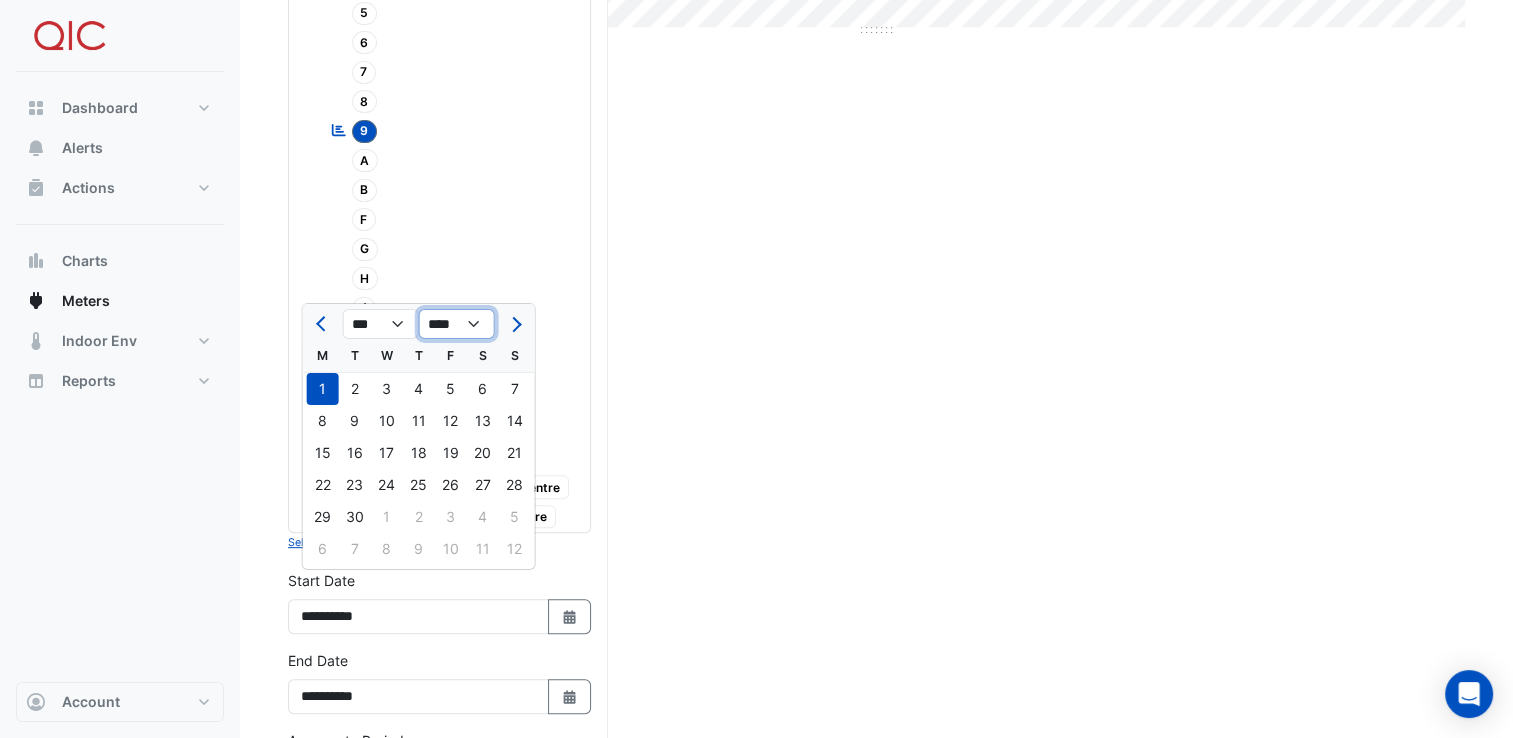 select on "****" 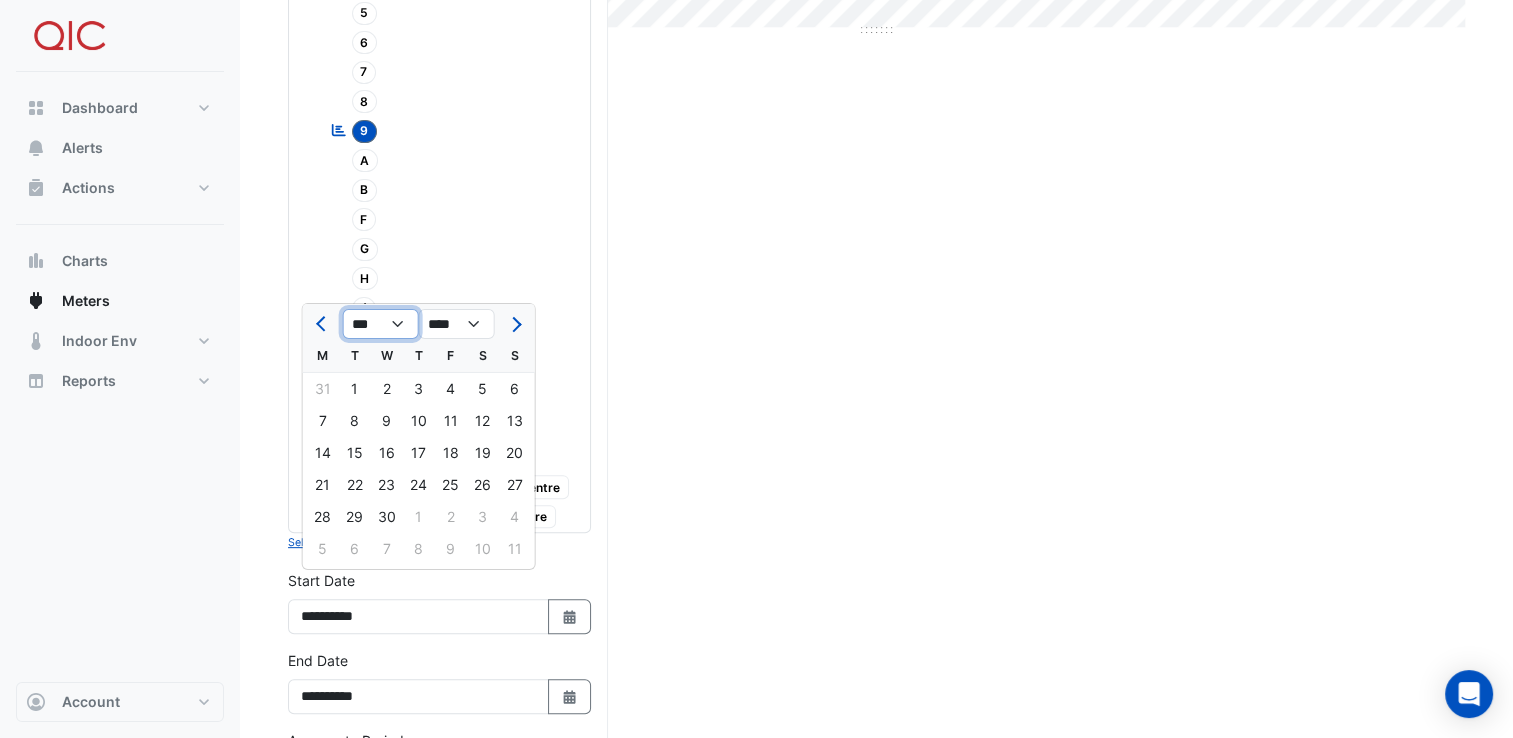 click on "*** *** *** *** *** *** *** ***" 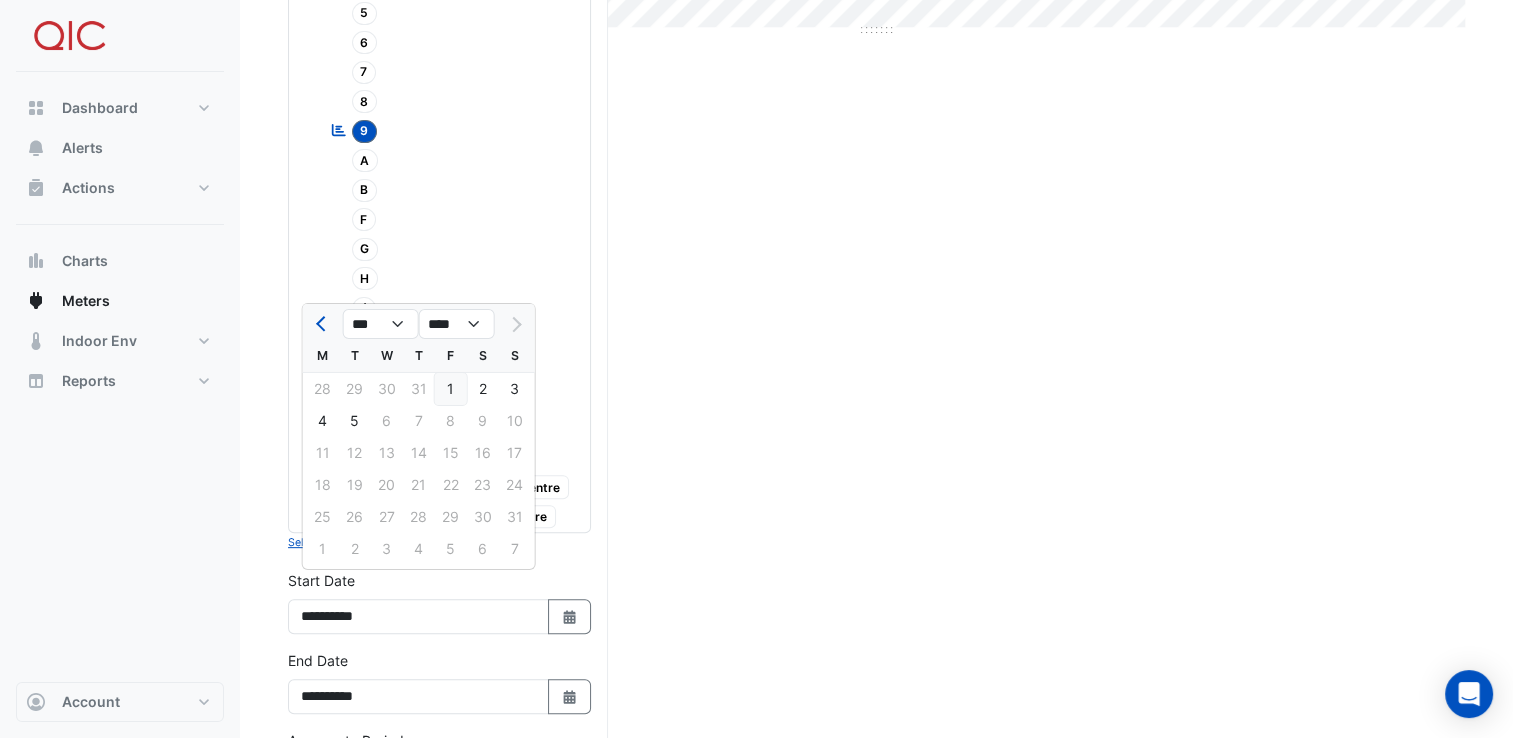 click on "1" 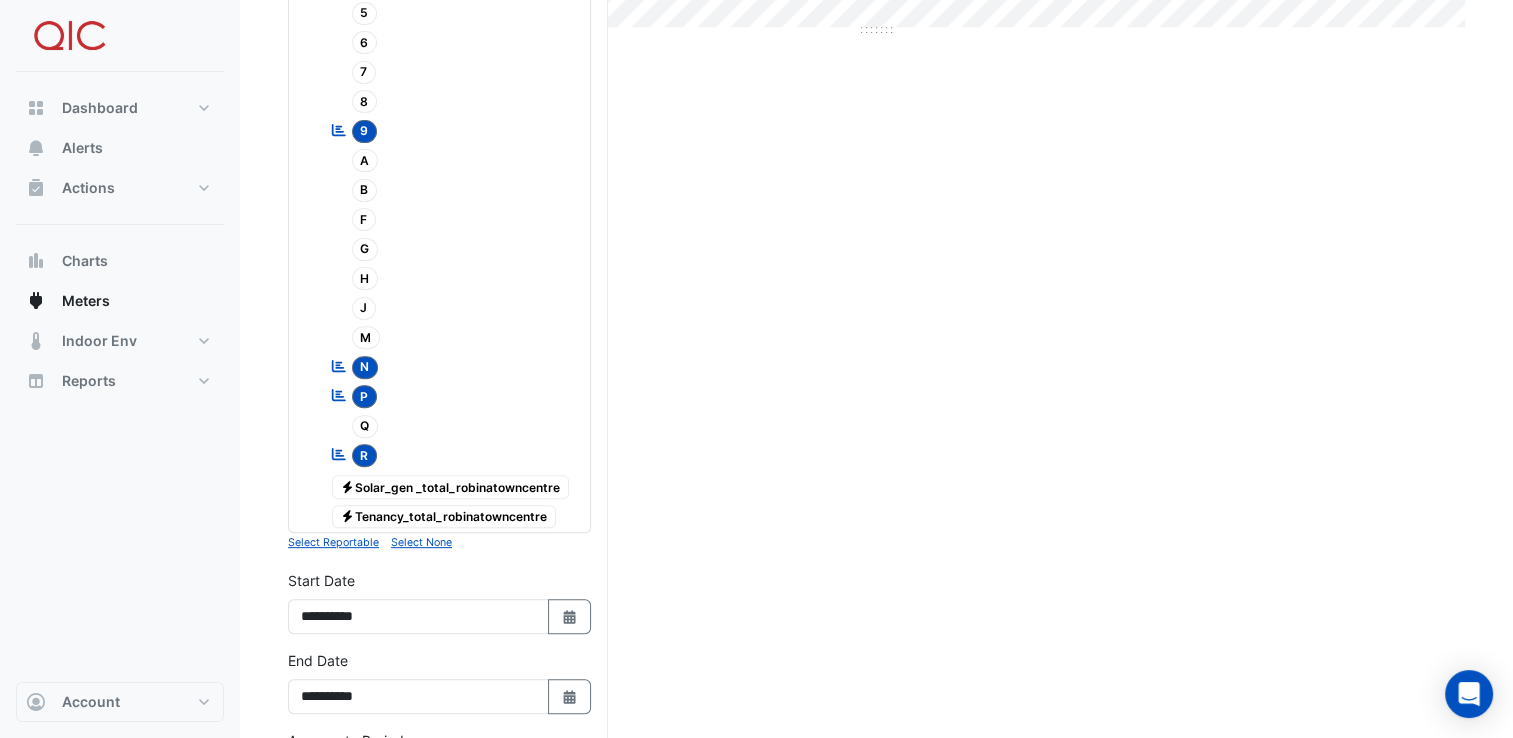 scroll, scrollTop: 1072, scrollLeft: 0, axis: vertical 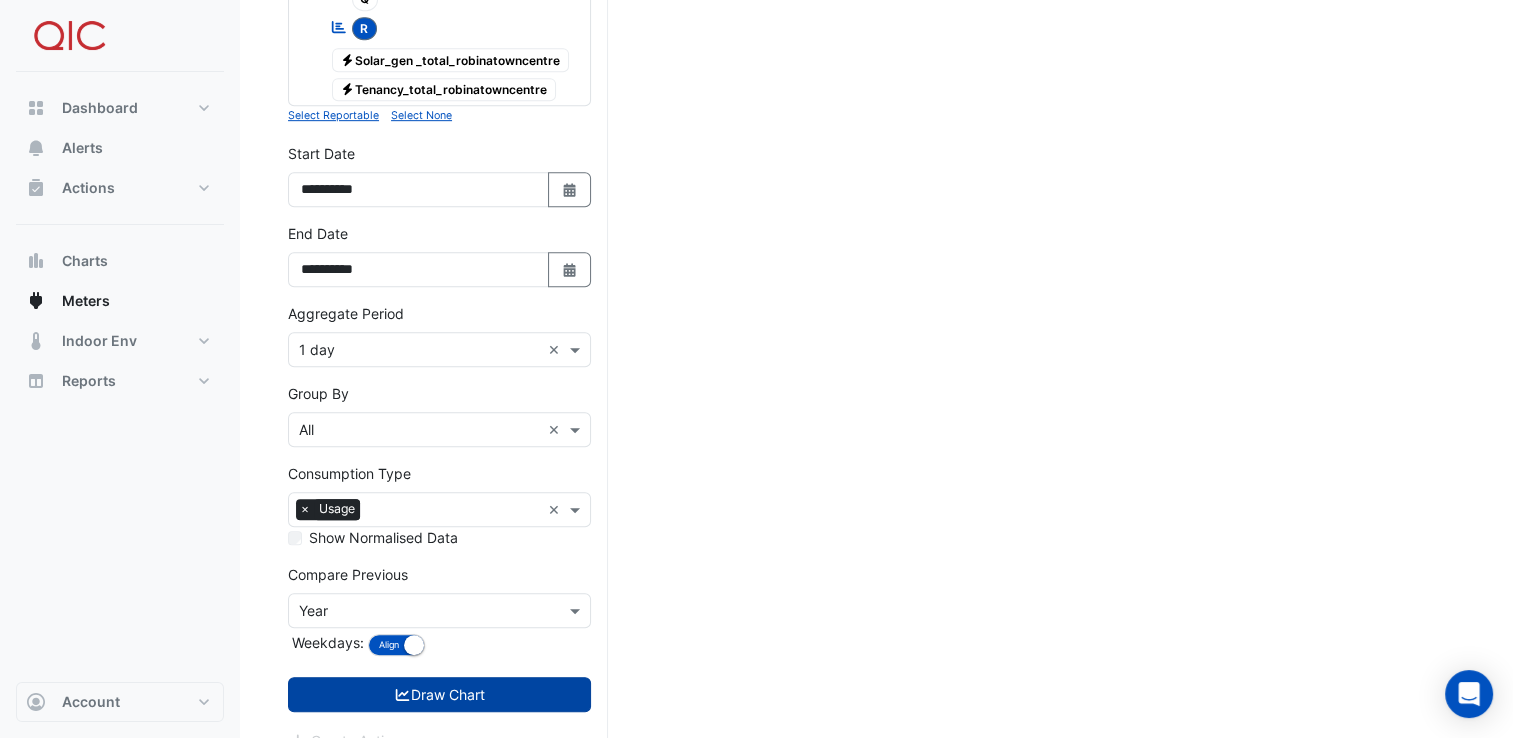 click on "Draw Chart" at bounding box center (439, 694) 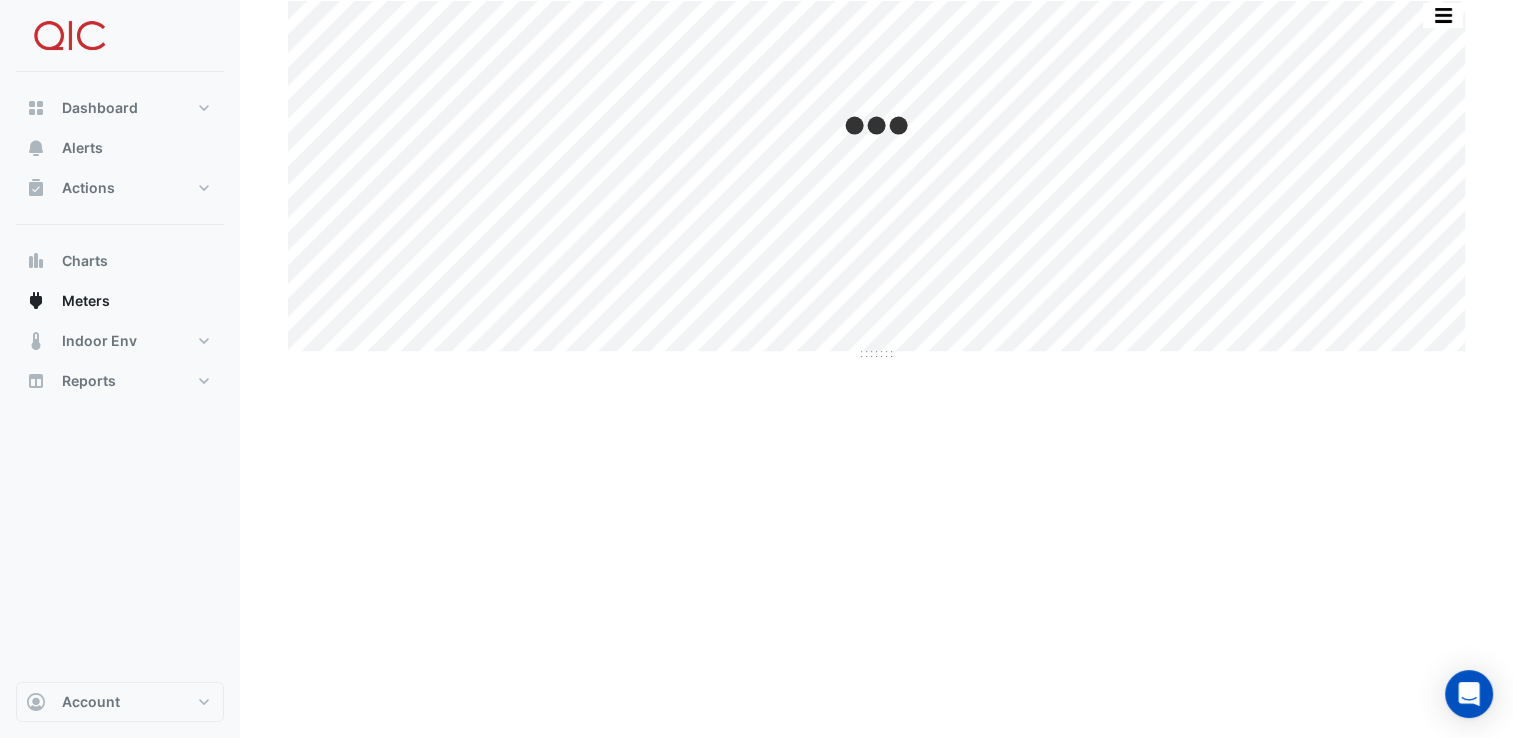 scroll, scrollTop: 0, scrollLeft: 0, axis: both 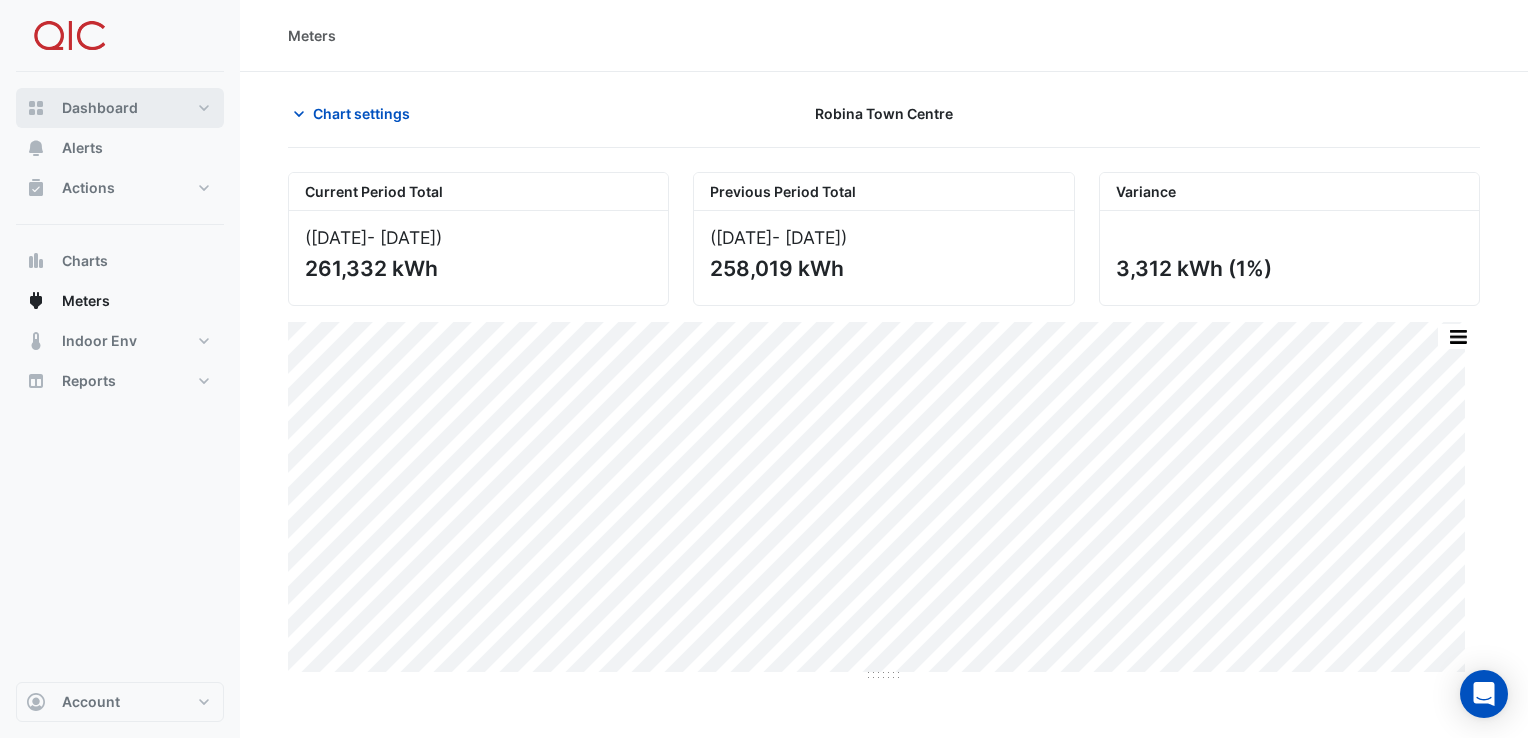 click on "Dashboard" at bounding box center [120, 108] 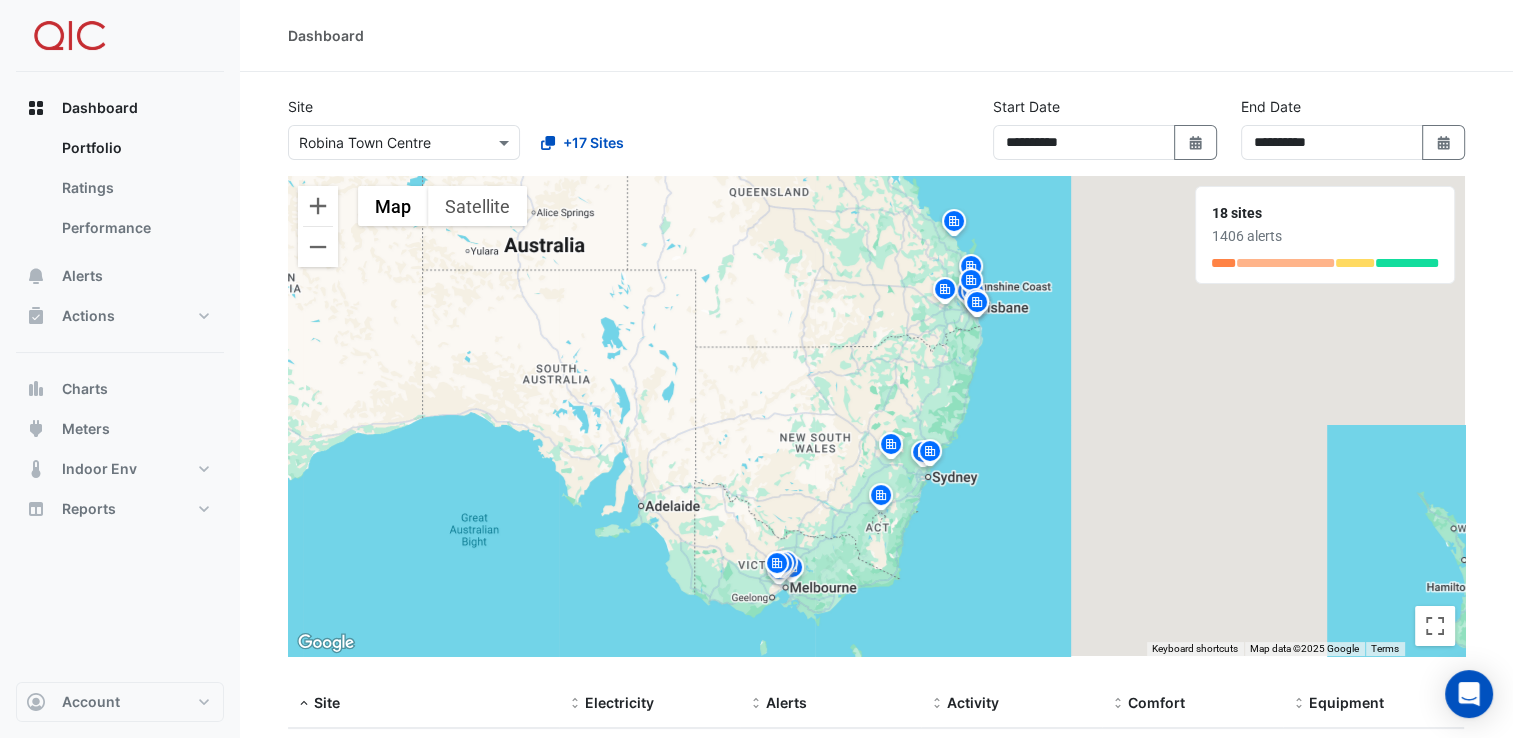 scroll, scrollTop: 645, scrollLeft: 0, axis: vertical 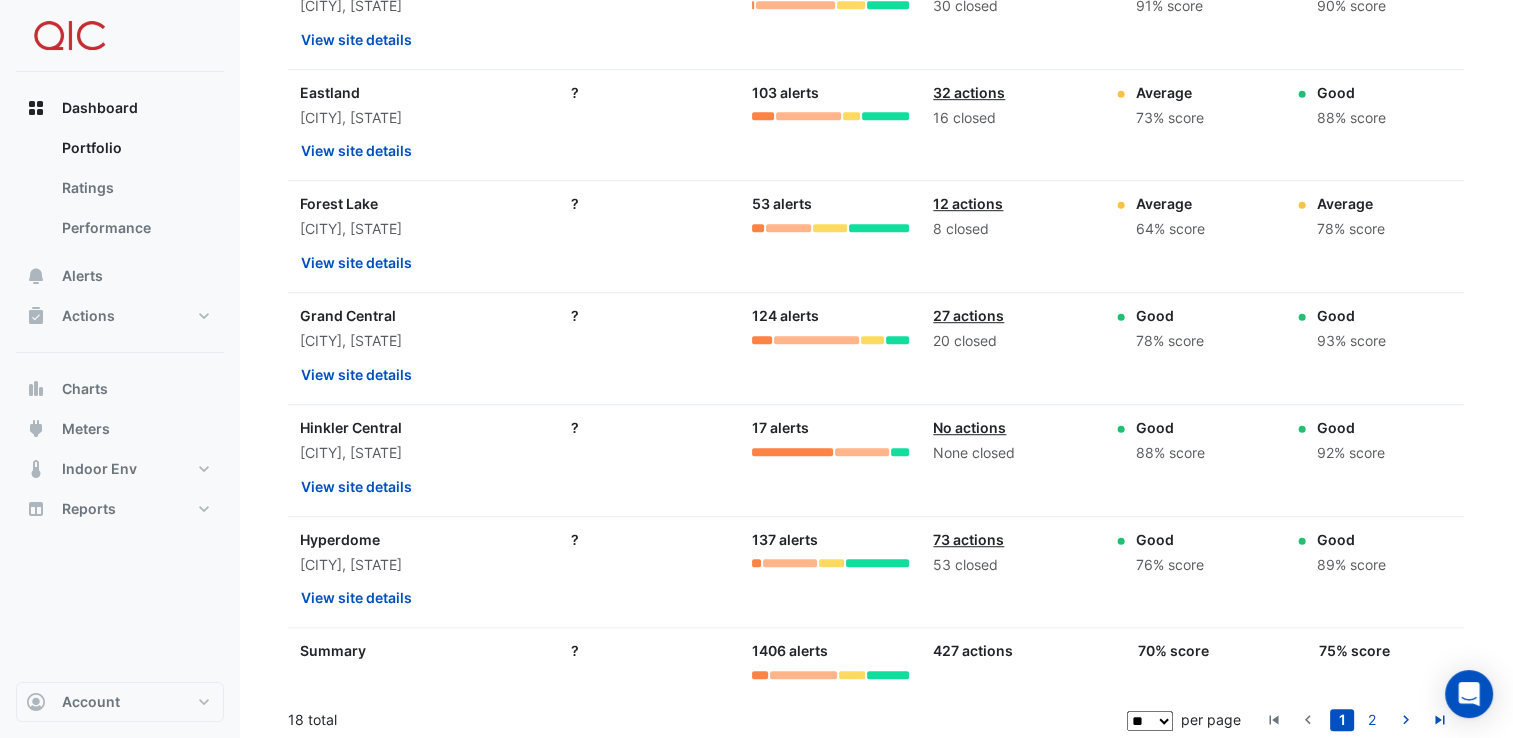 click on "** ** ** ***" 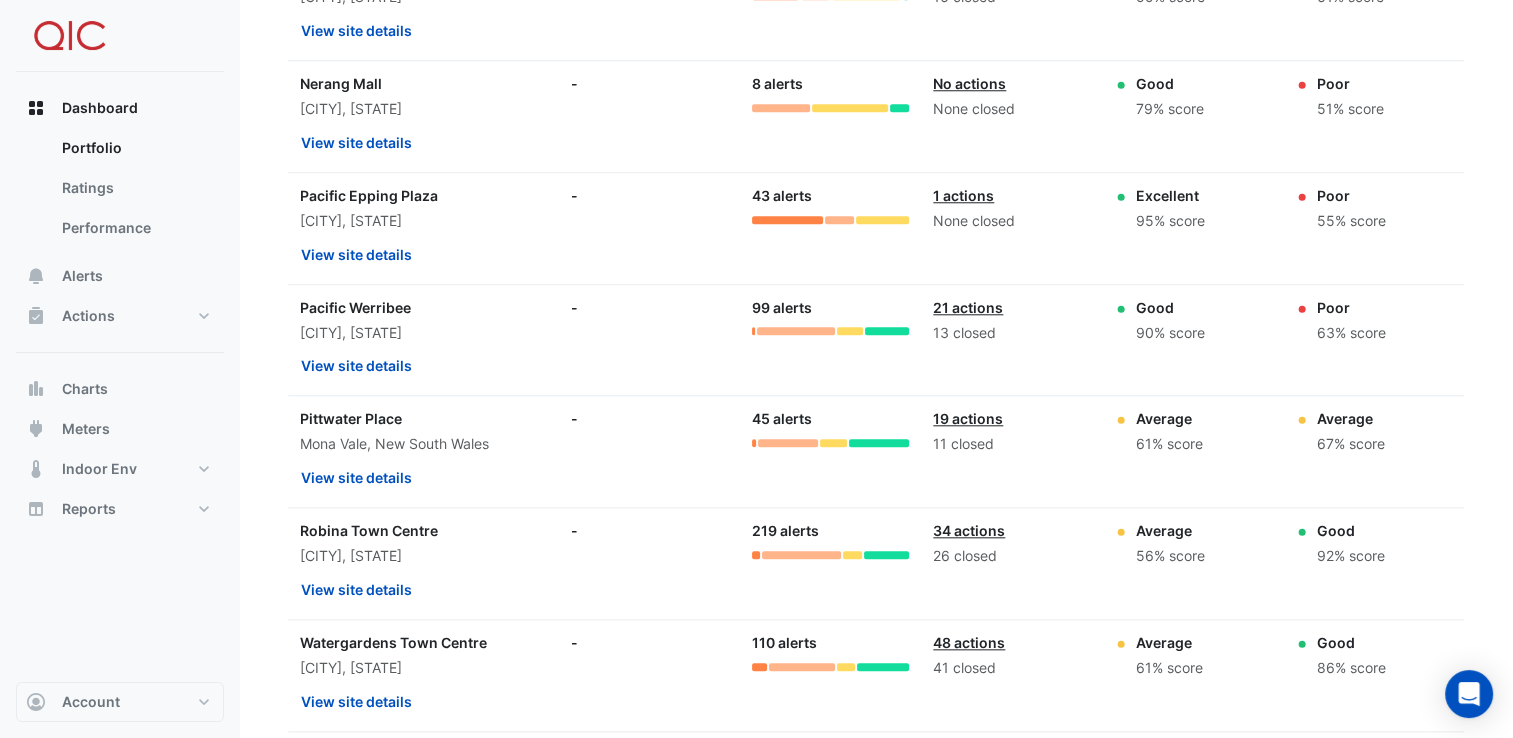 scroll, scrollTop: 1937, scrollLeft: 0, axis: vertical 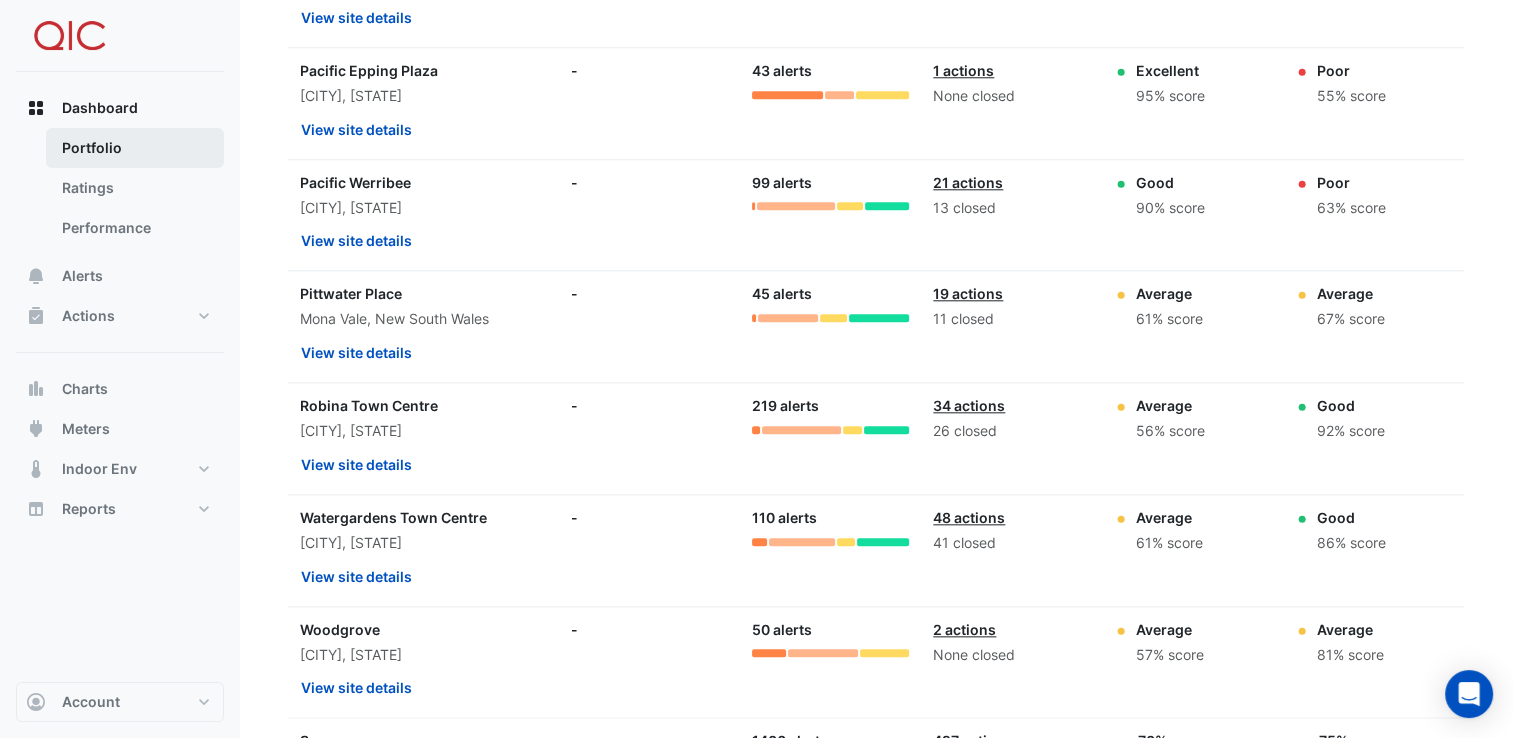 click on "Portfolio" at bounding box center [135, 148] 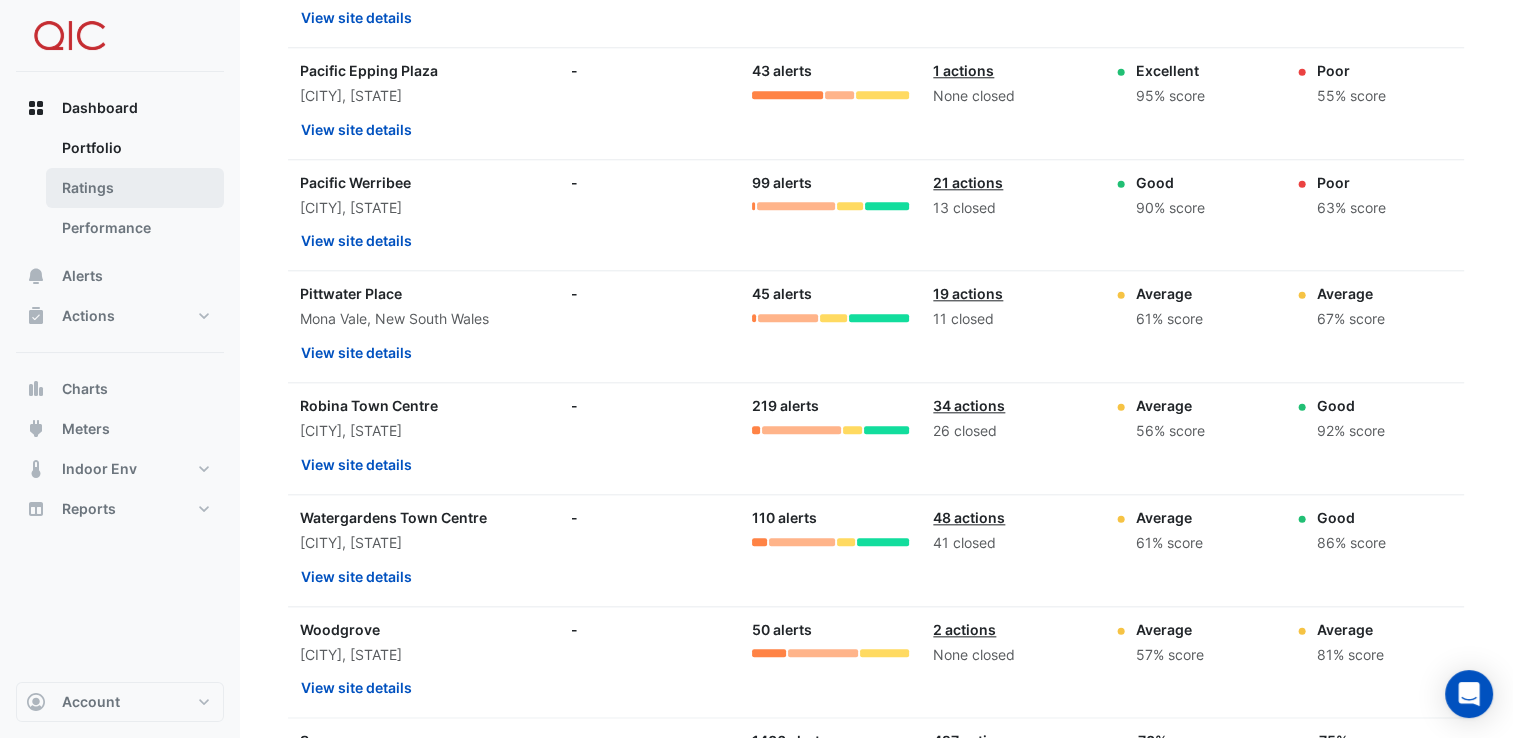 click on "Ratings" at bounding box center (135, 188) 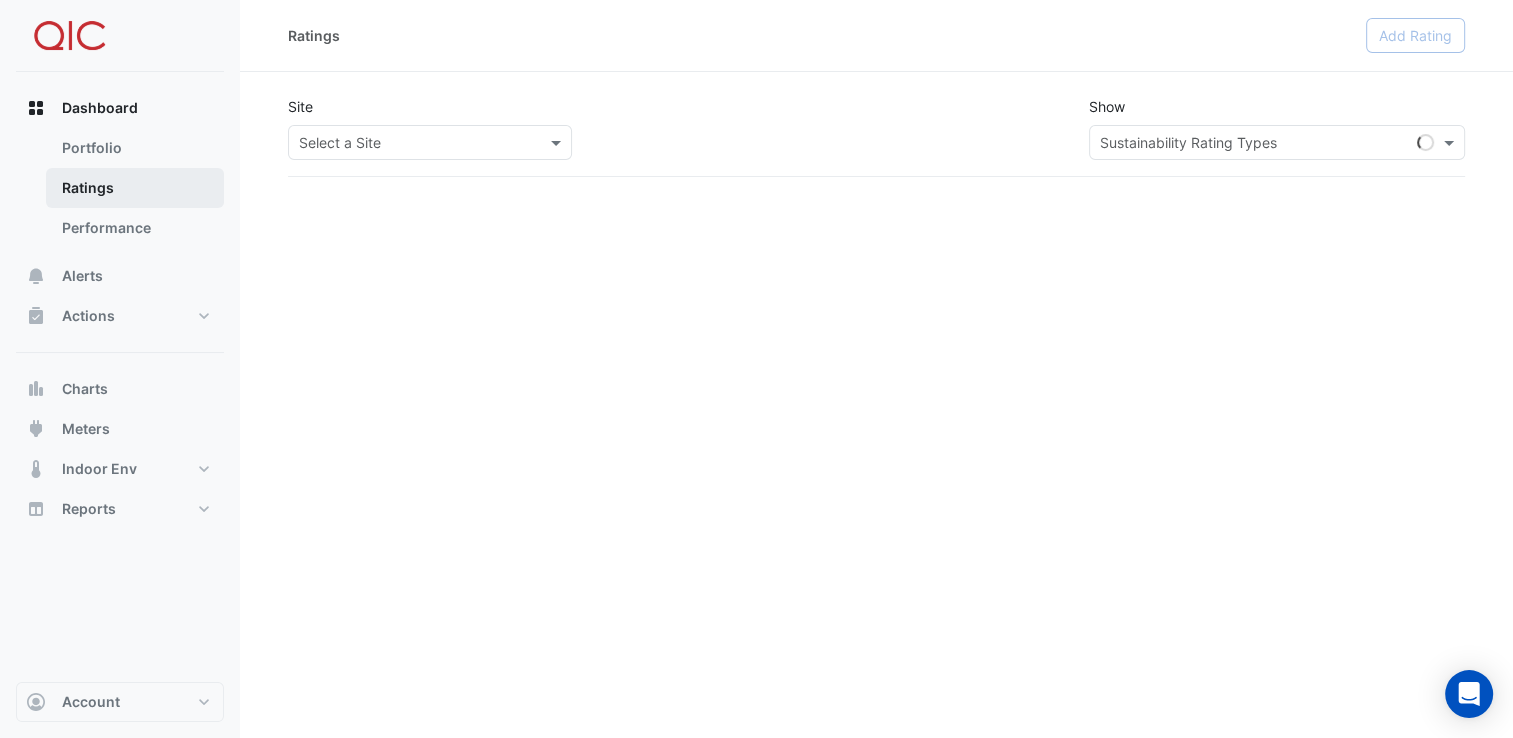 scroll, scrollTop: 0, scrollLeft: 0, axis: both 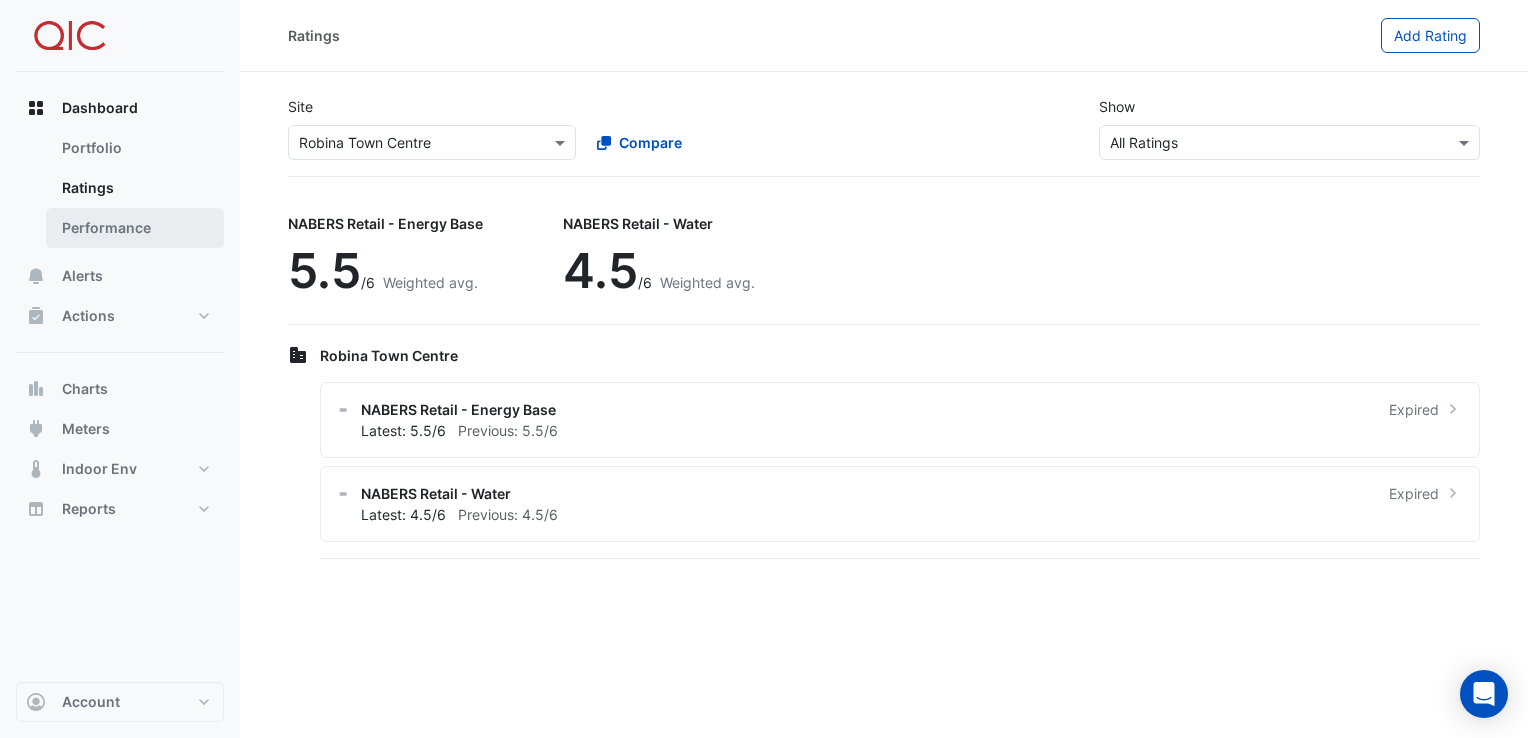 click on "Performance" at bounding box center [135, 228] 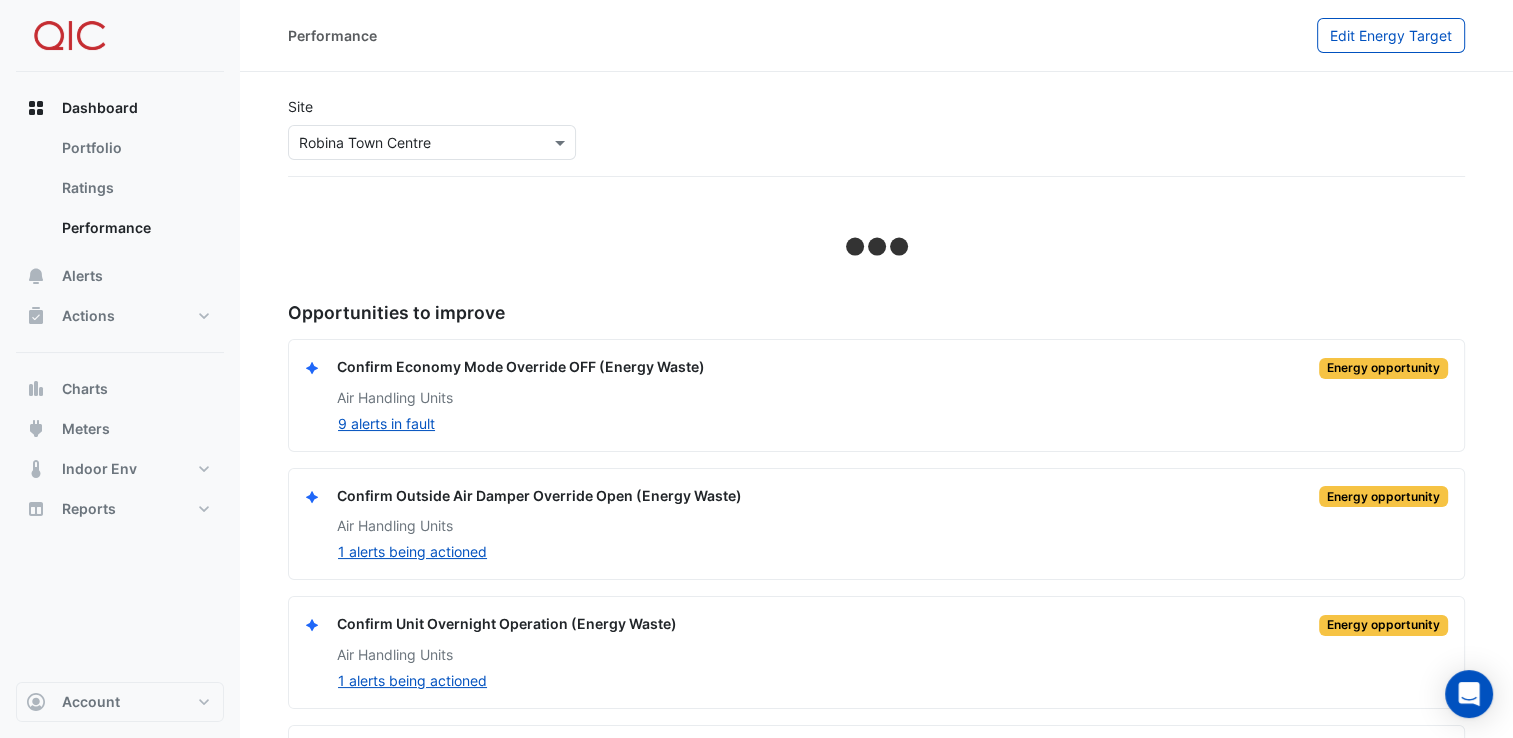 click on "Site
Select a Site × [CITY] Town Centre
Rating
Please select a Sustainability Rating" 